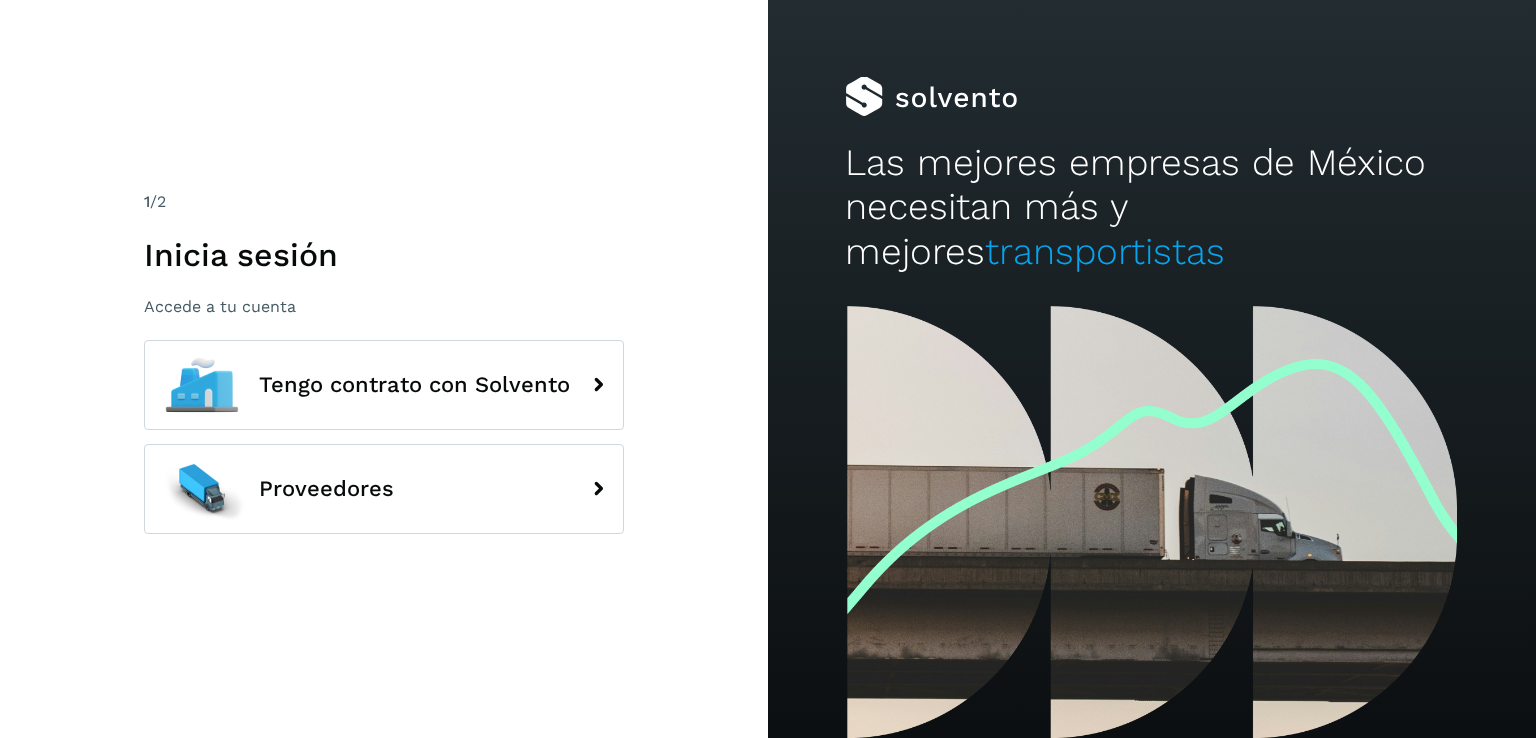 scroll, scrollTop: 0, scrollLeft: 0, axis: both 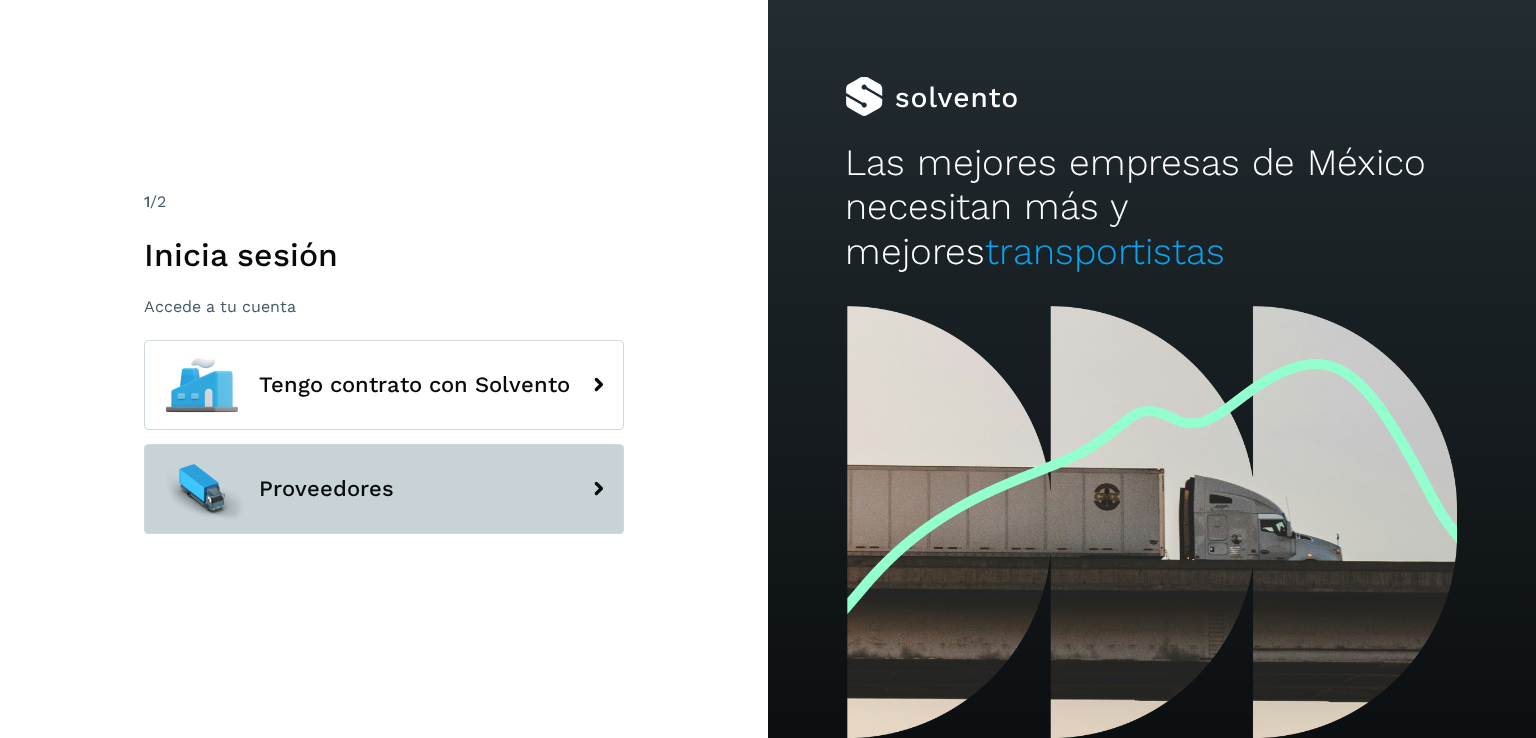 click on "Proveedores" at bounding box center [384, 489] 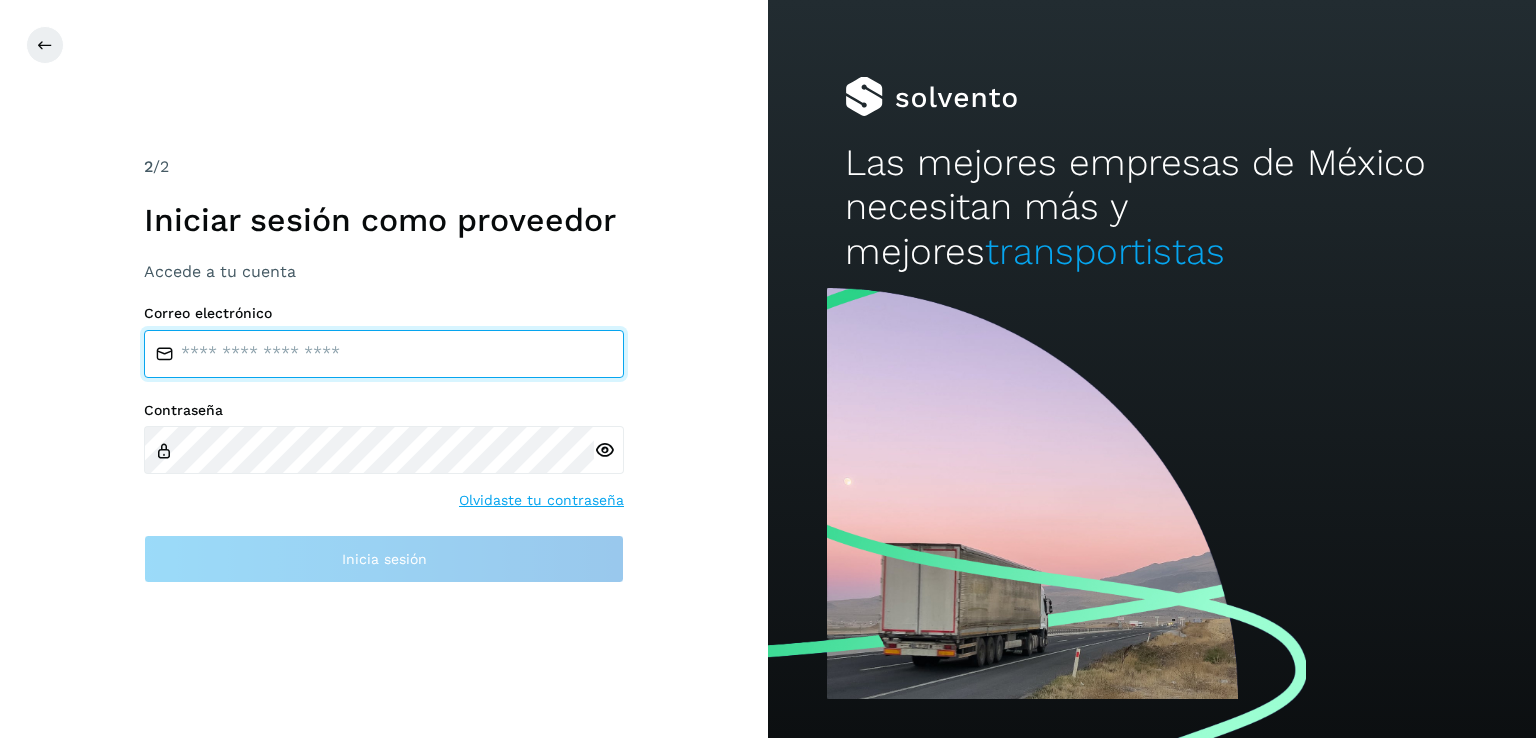 type on "**********" 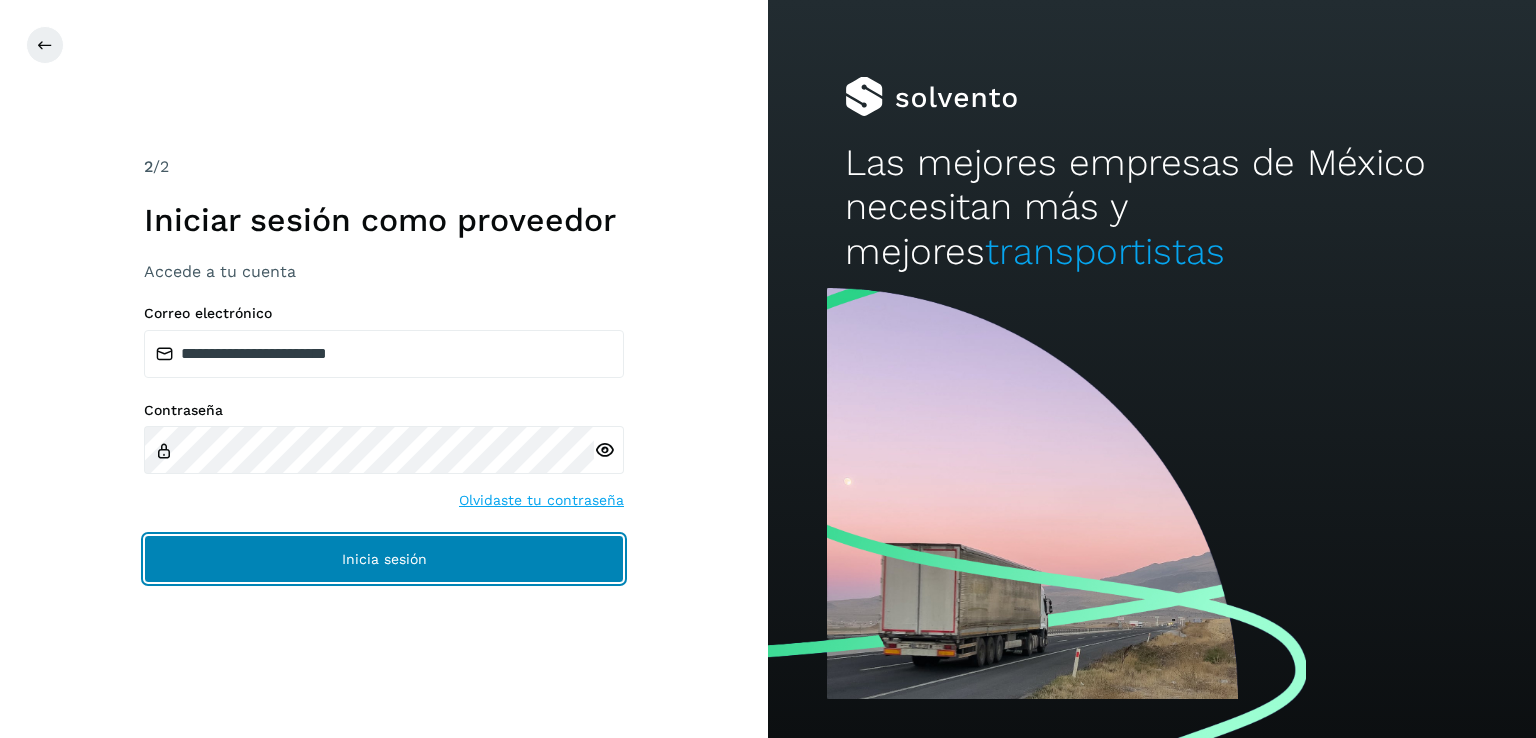click on "Inicia sesión" at bounding box center (384, 559) 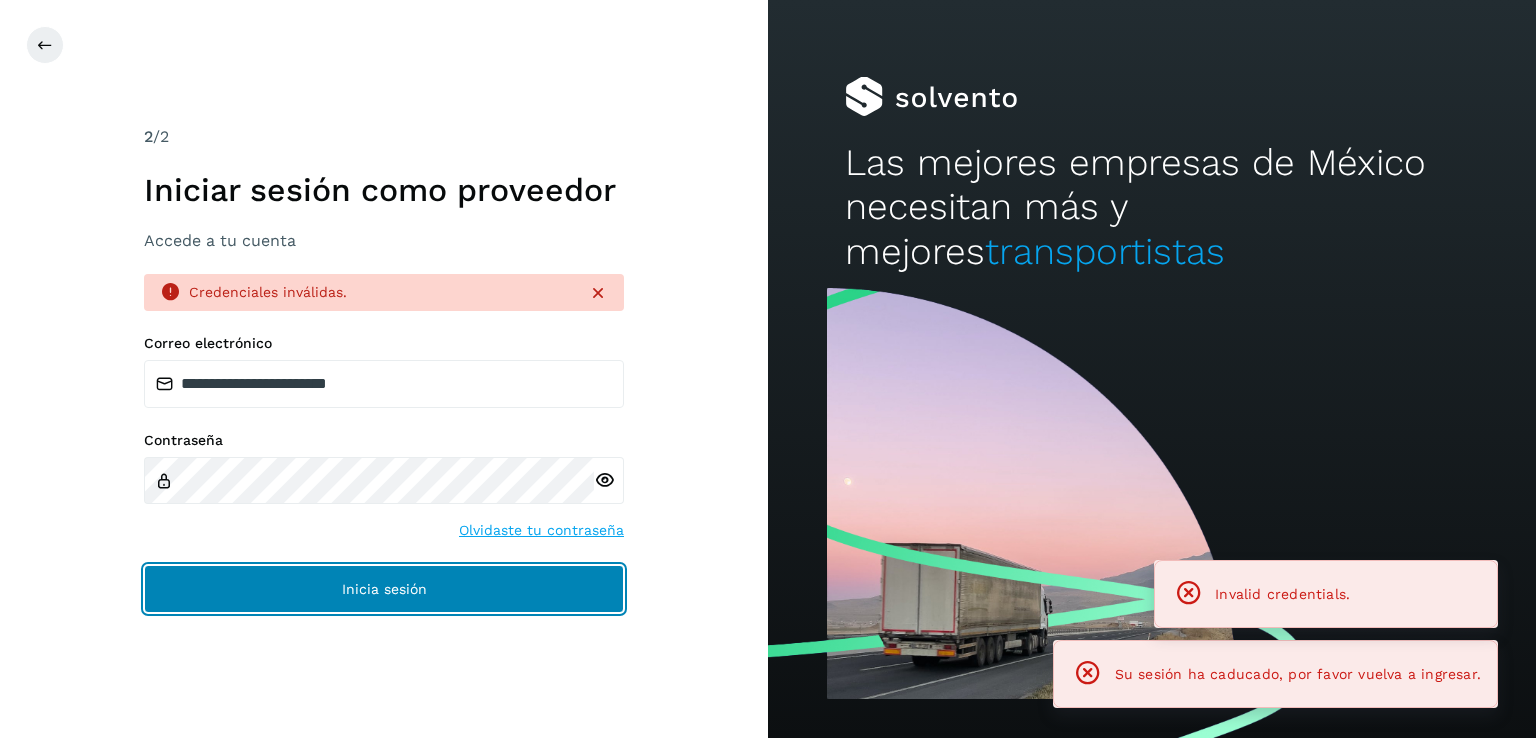 click on "Inicia sesión" 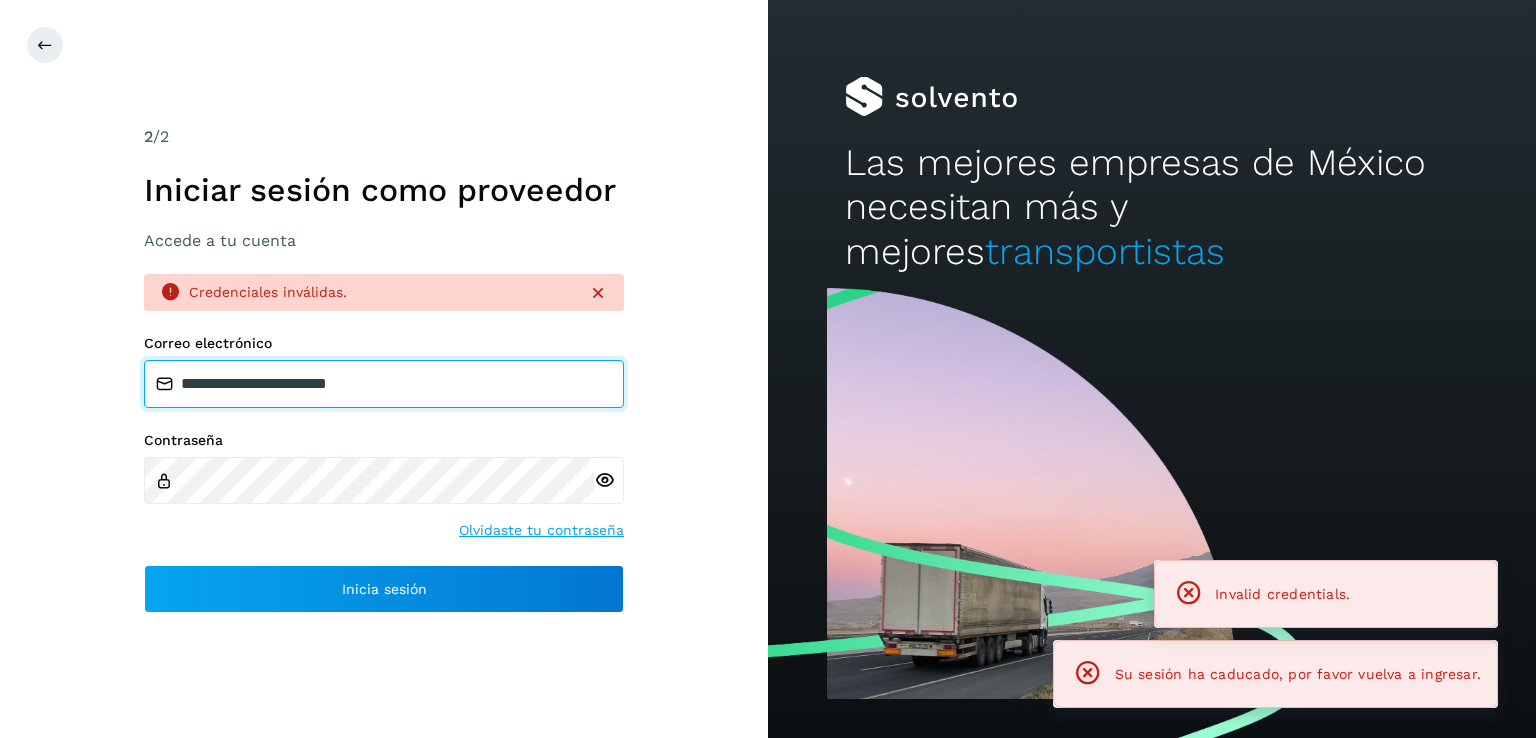 click on "**********" at bounding box center [384, 384] 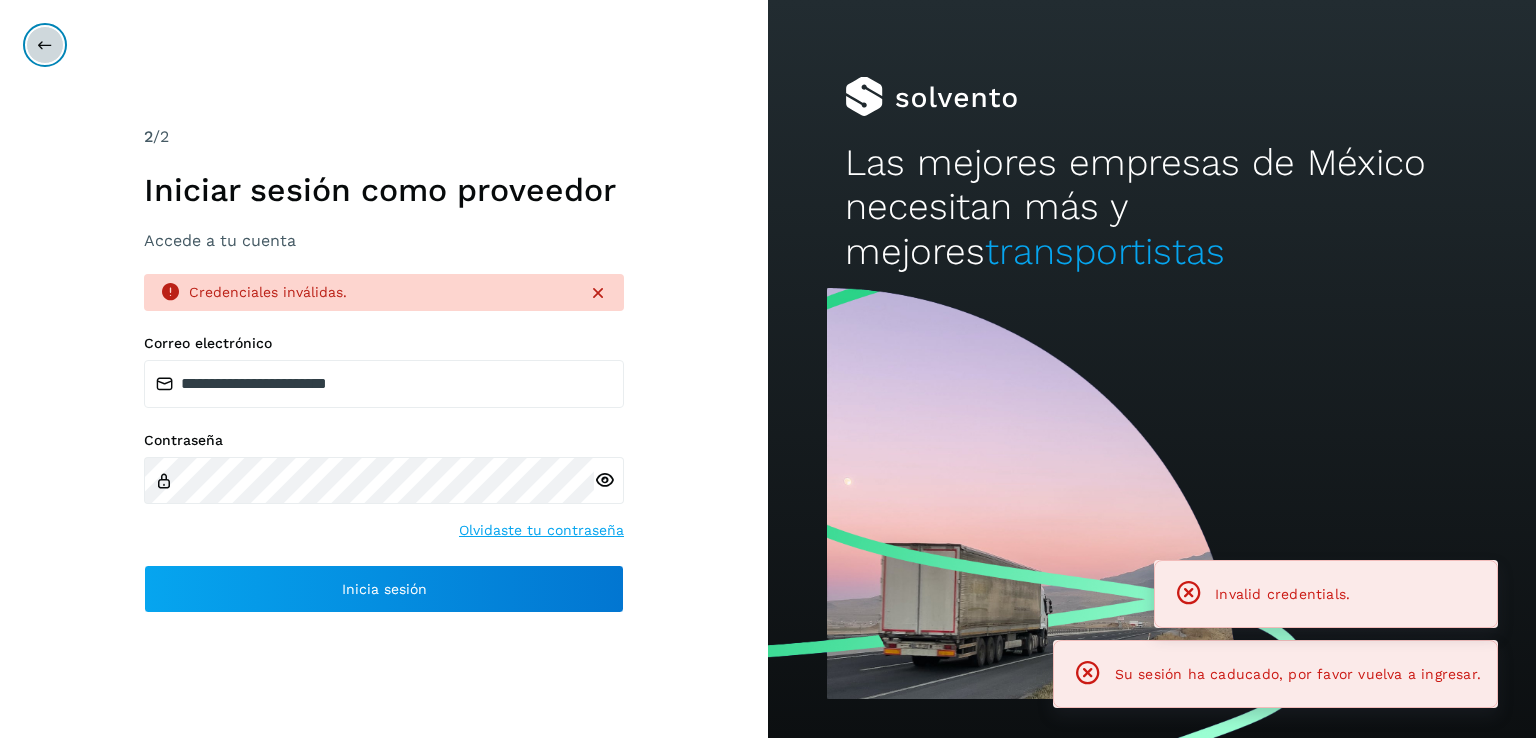 click at bounding box center [45, 45] 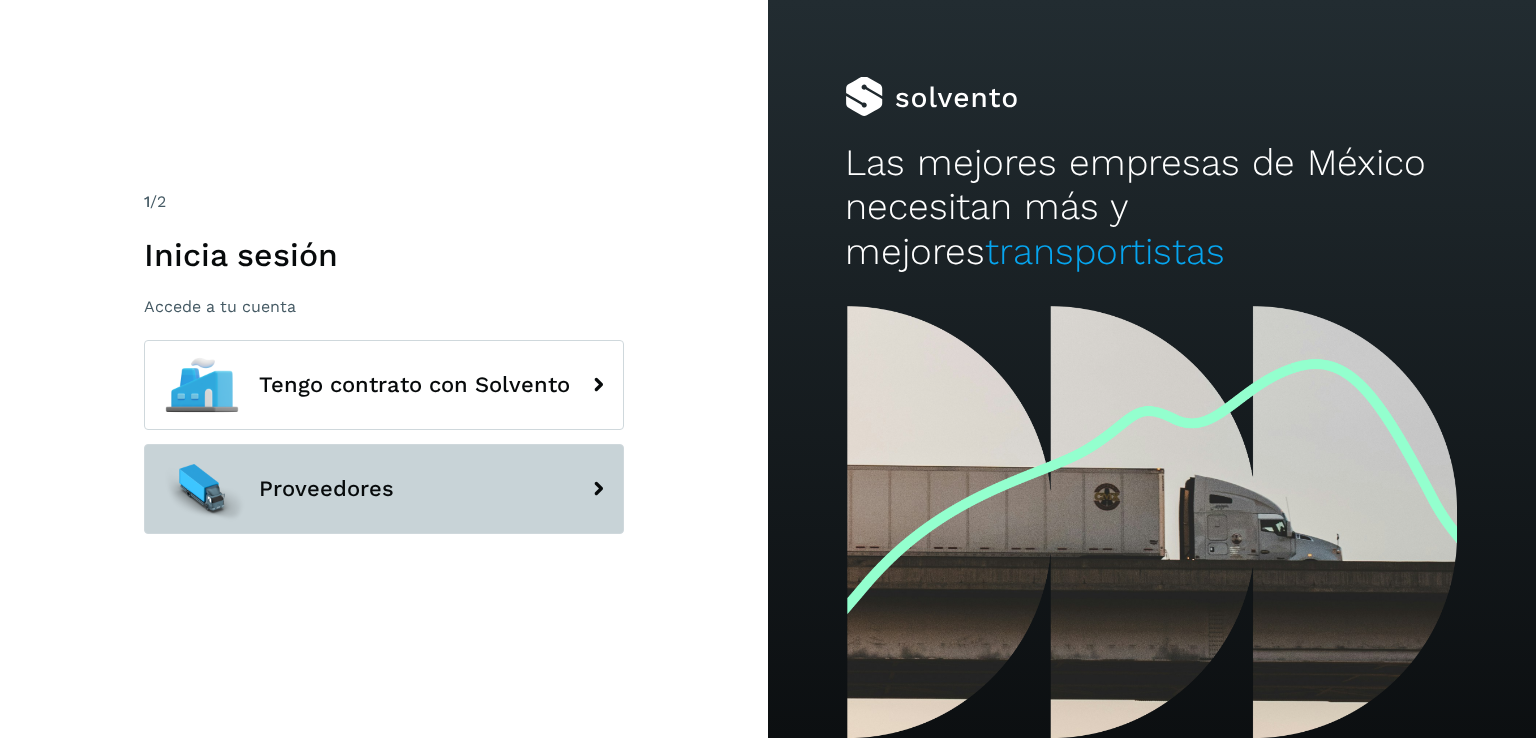 click on "Proveedores" 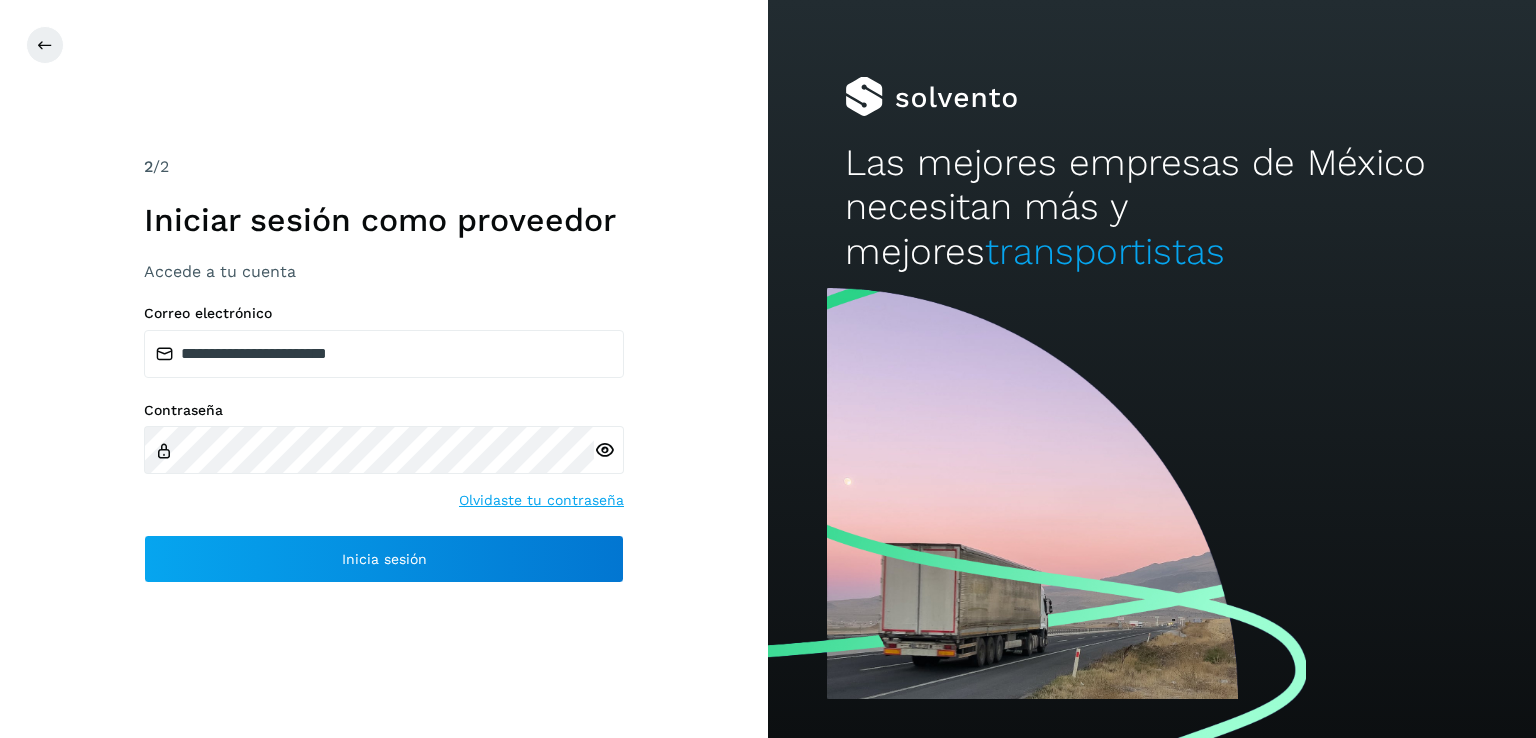 click at bounding box center (604, 450) 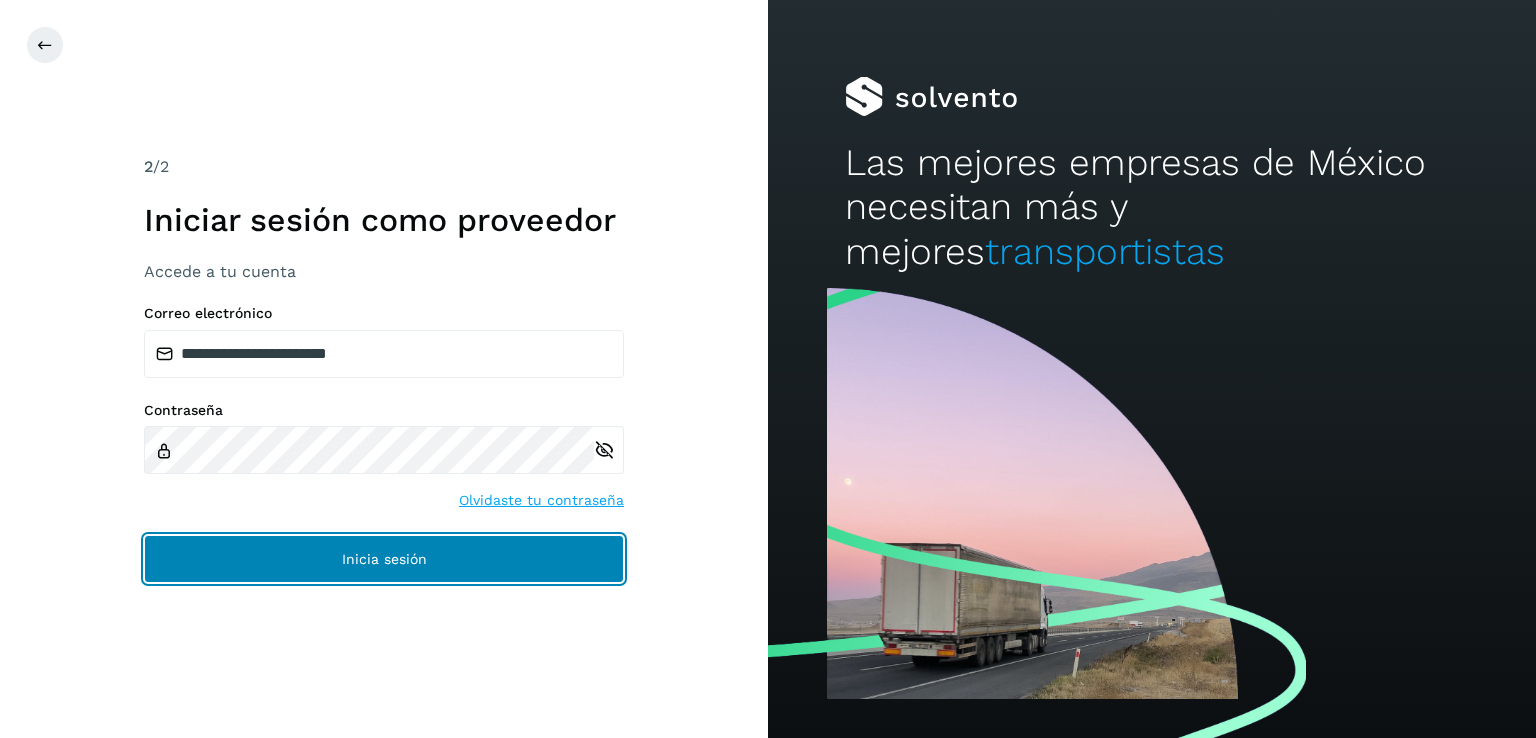 click on "Inicia sesión" at bounding box center (384, 559) 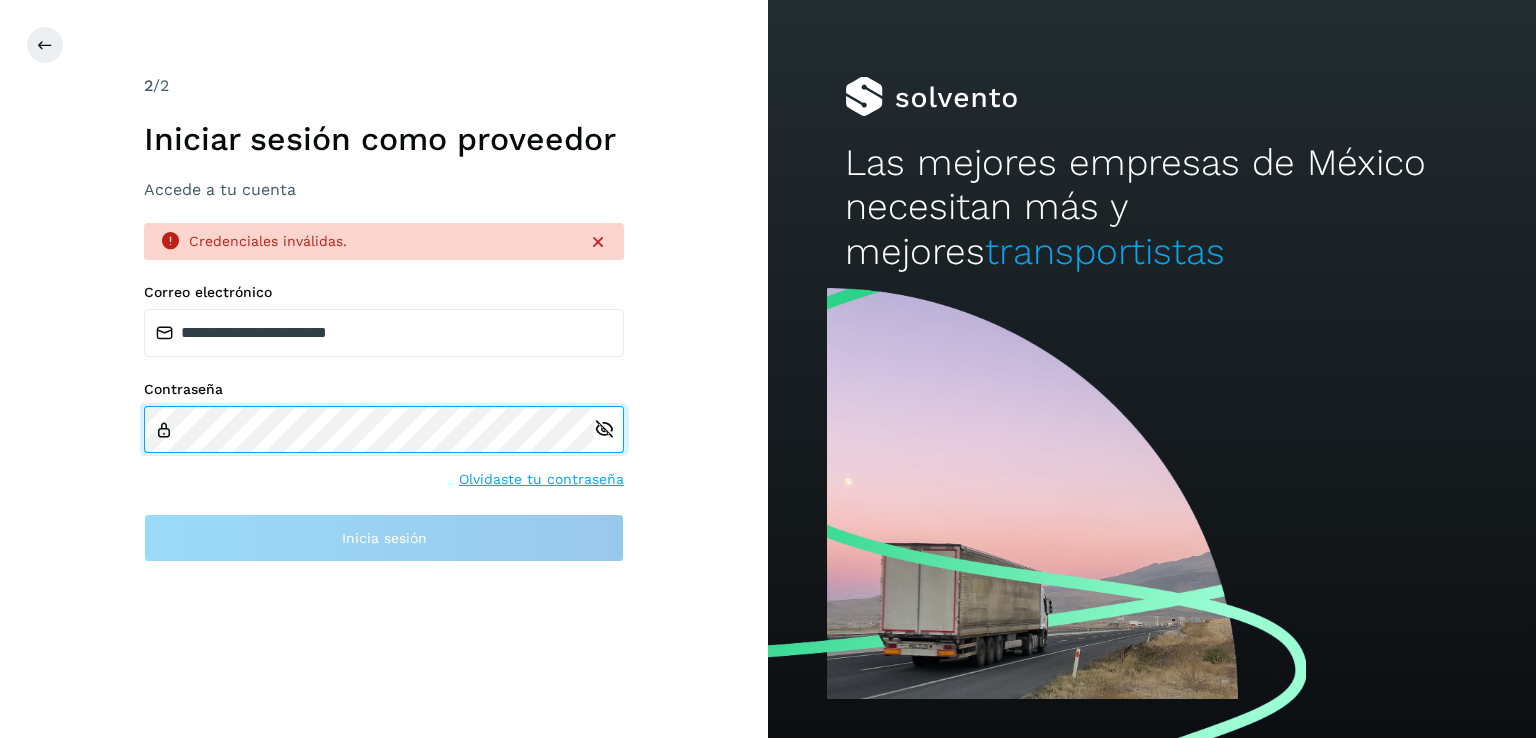 click on "**********" at bounding box center [384, 369] 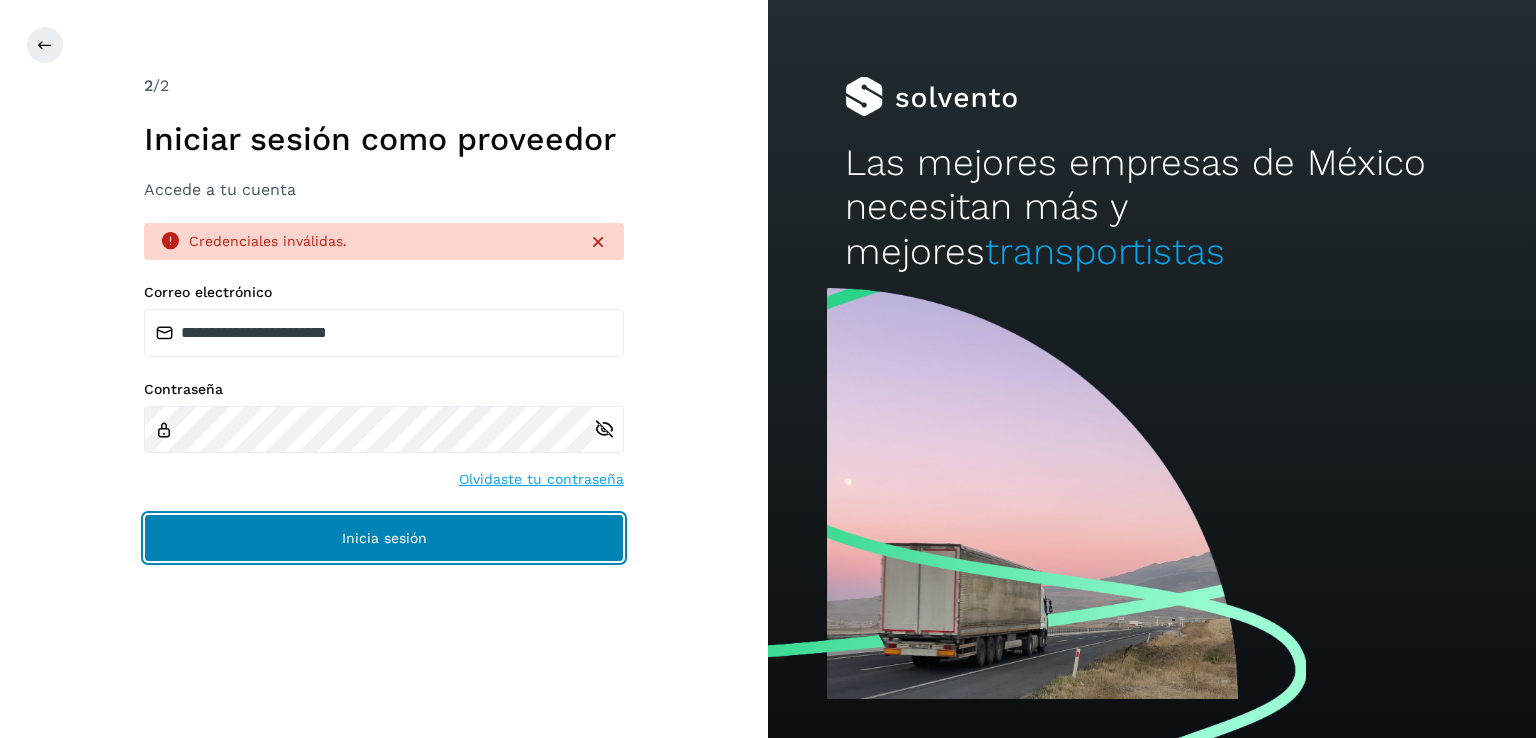 click on "Inicia sesión" at bounding box center (384, 538) 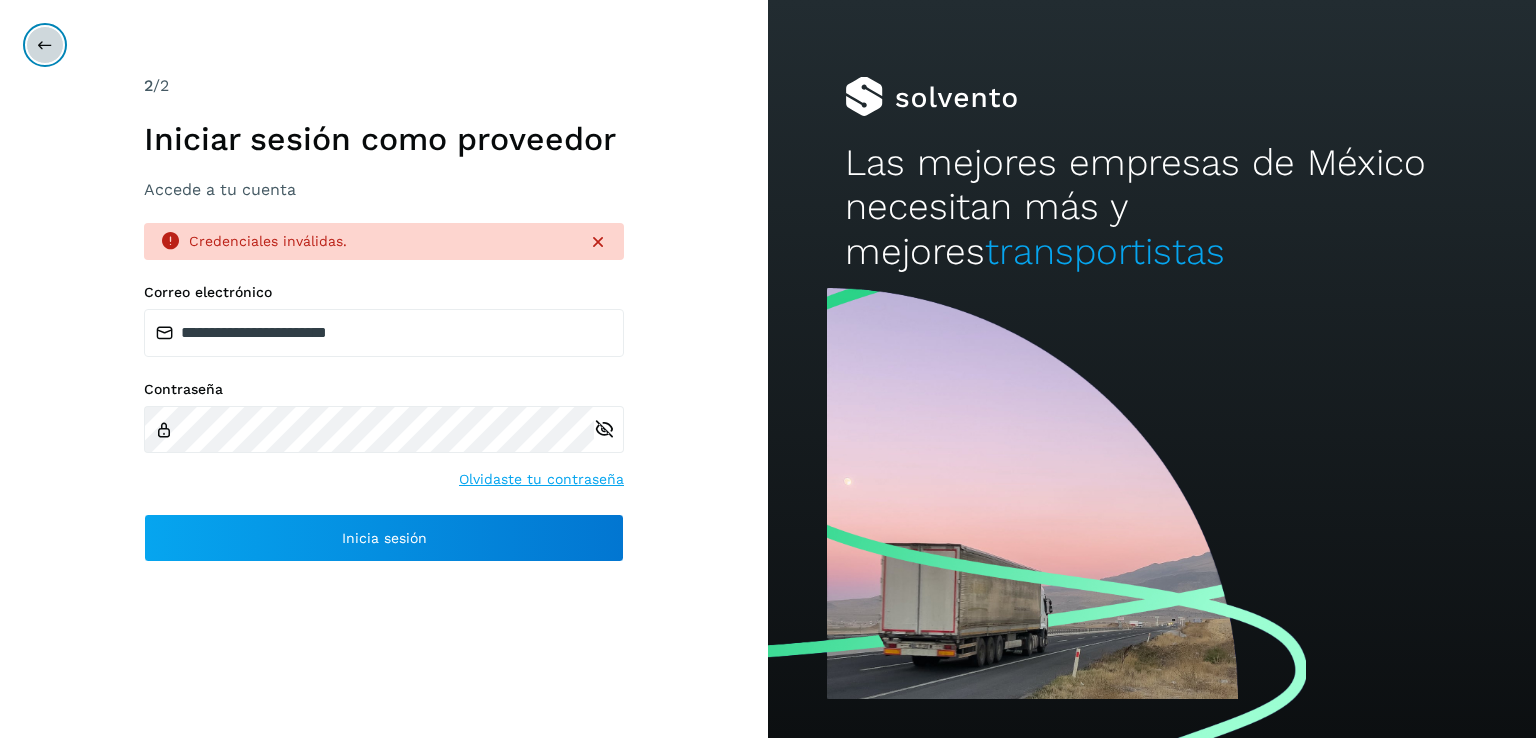 click at bounding box center [45, 45] 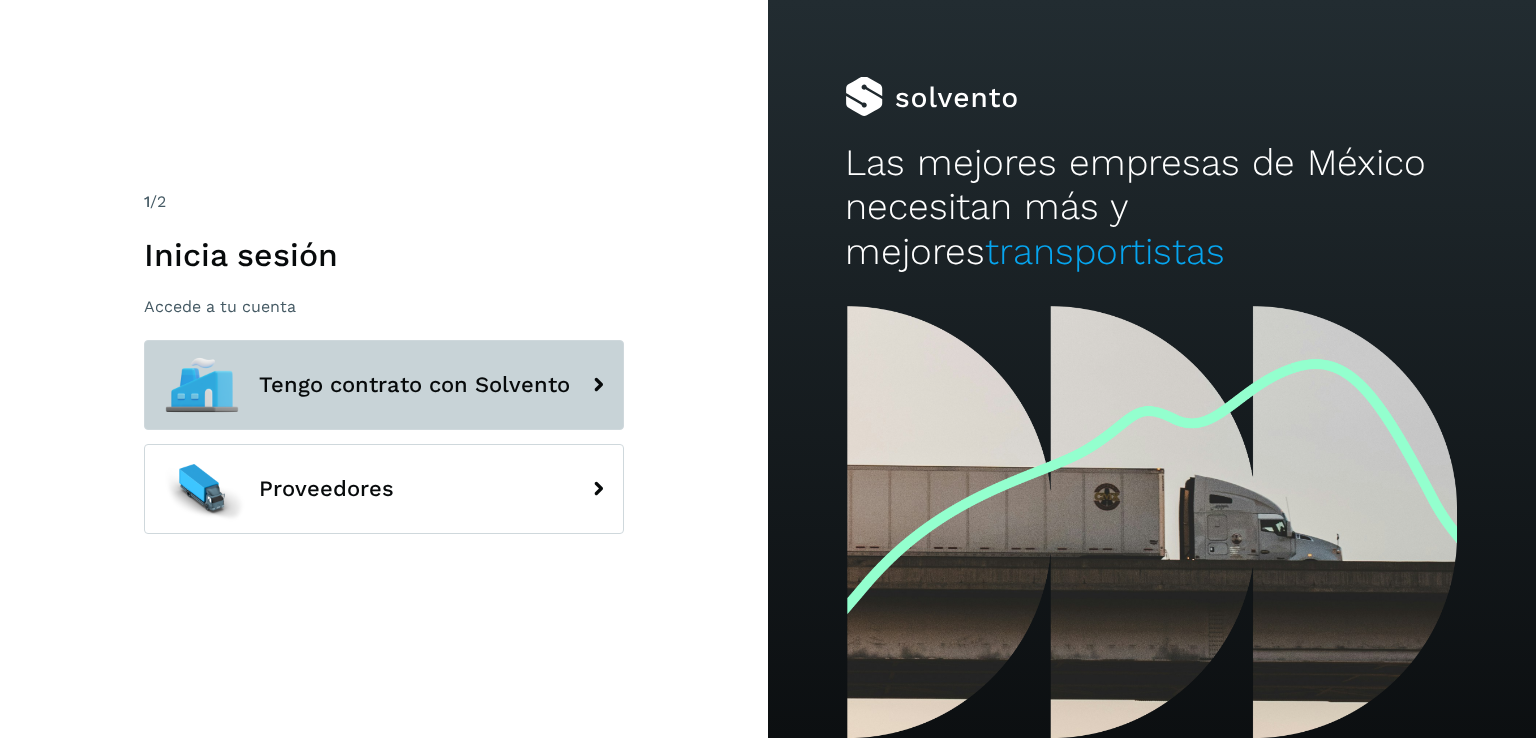 click on "Tengo contrato con Solvento" at bounding box center [384, 385] 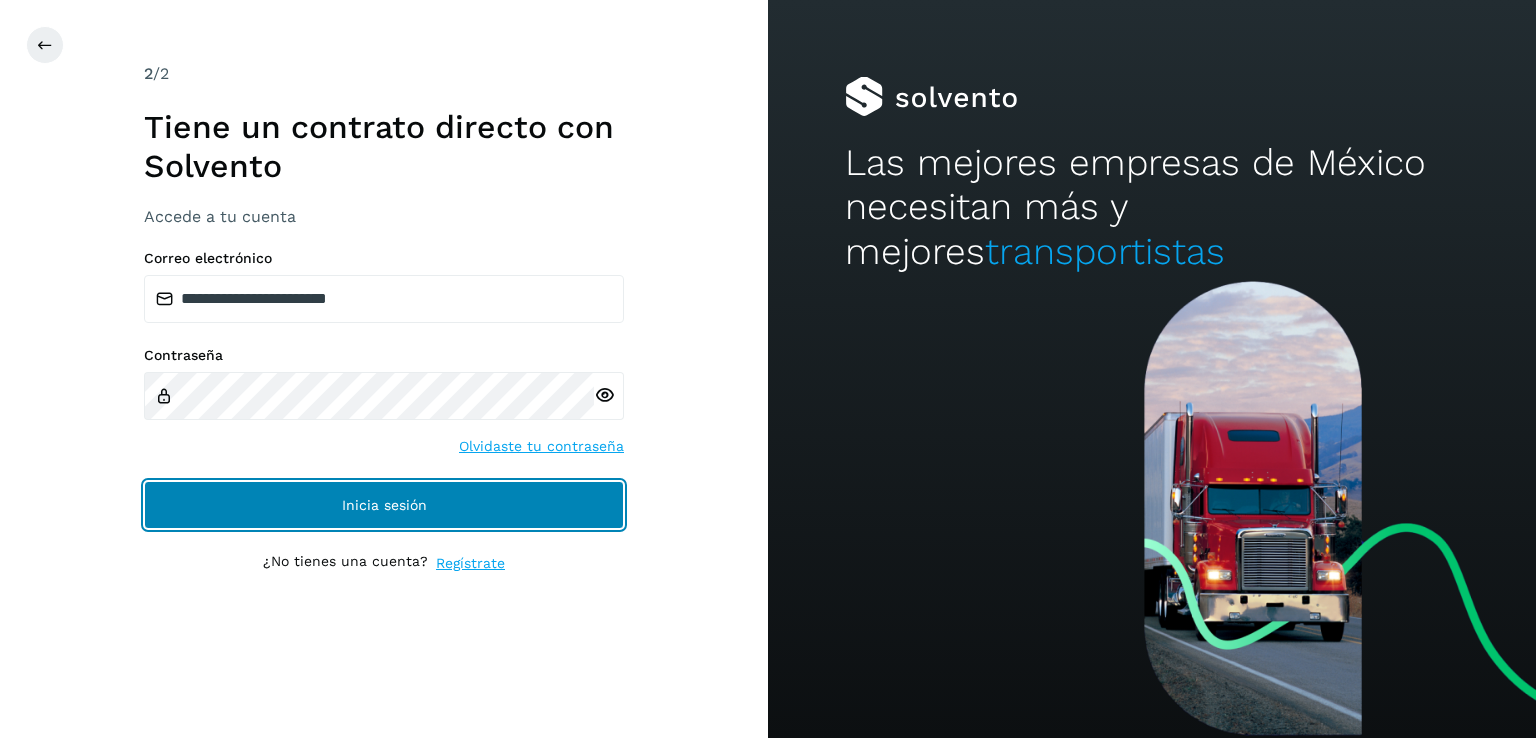click on "Inicia sesión" at bounding box center (384, 505) 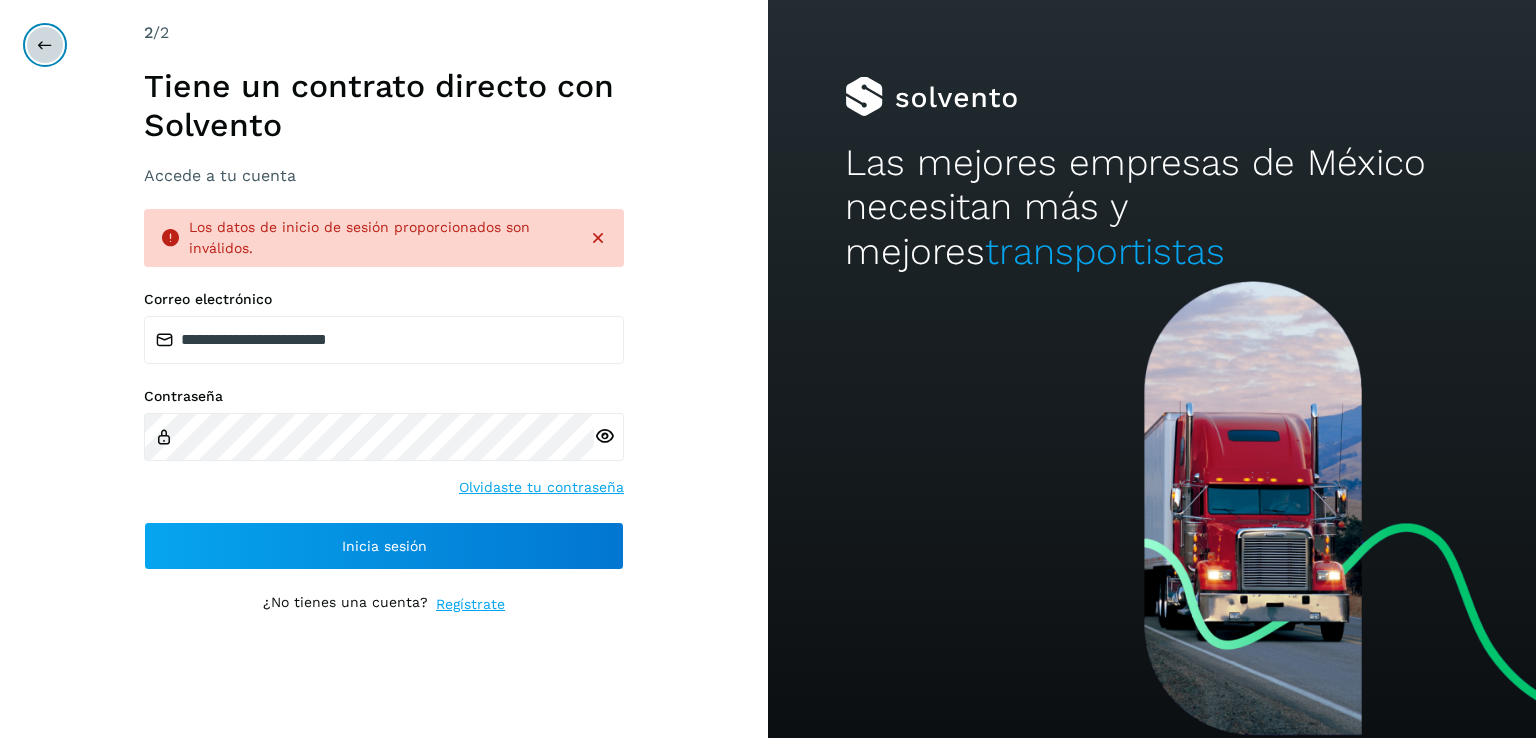 click at bounding box center (45, 45) 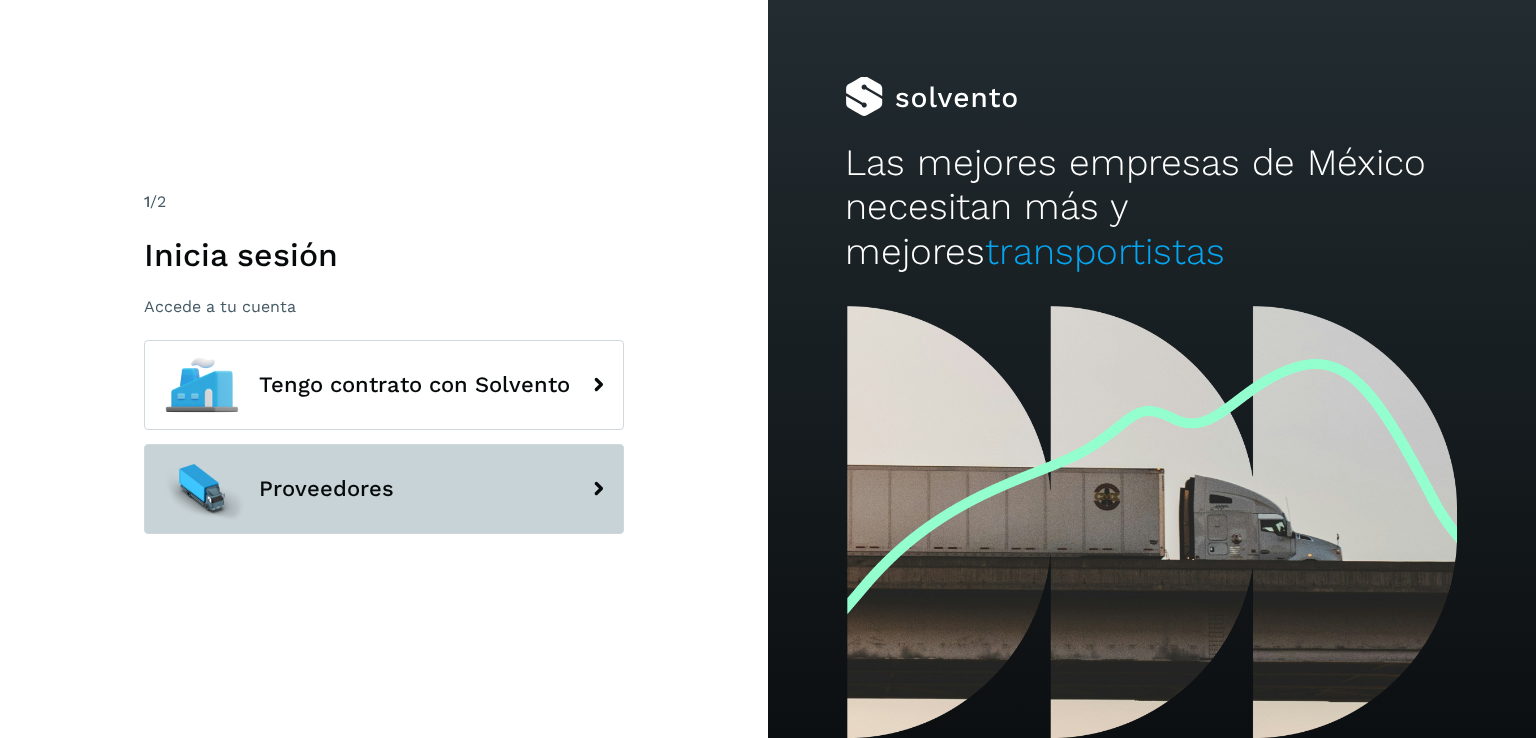 click on "Proveedores" at bounding box center (384, 489) 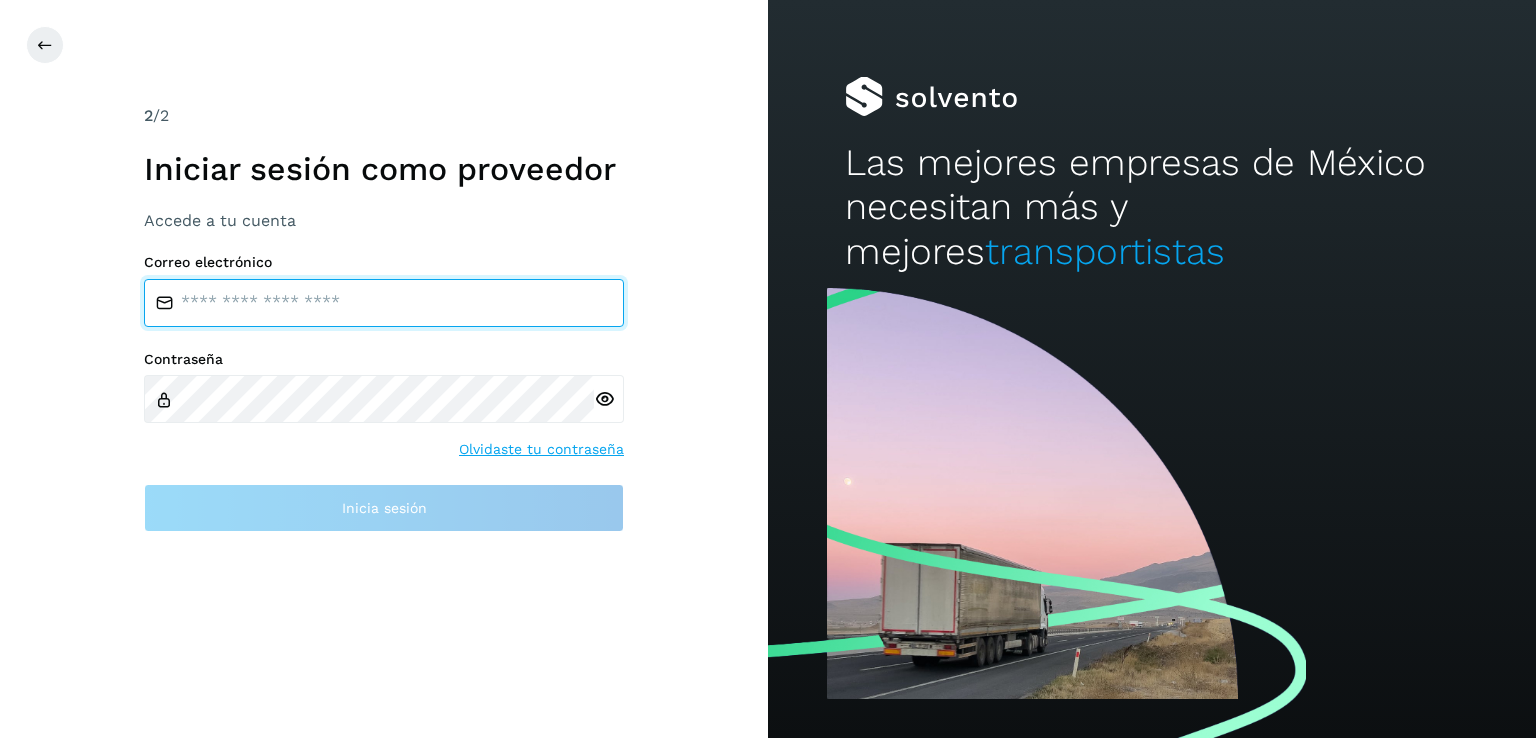 type on "**********" 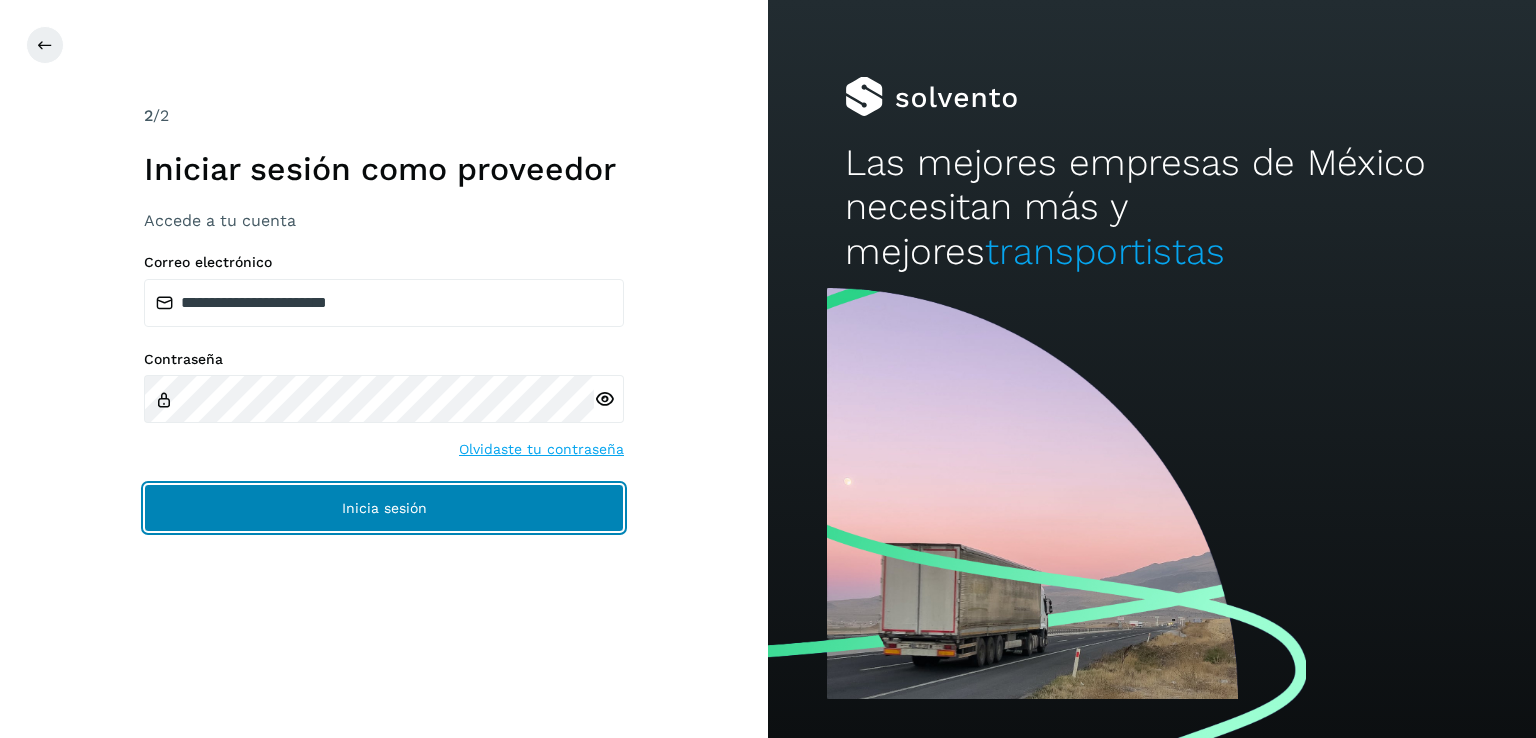 click on "Inicia sesión" 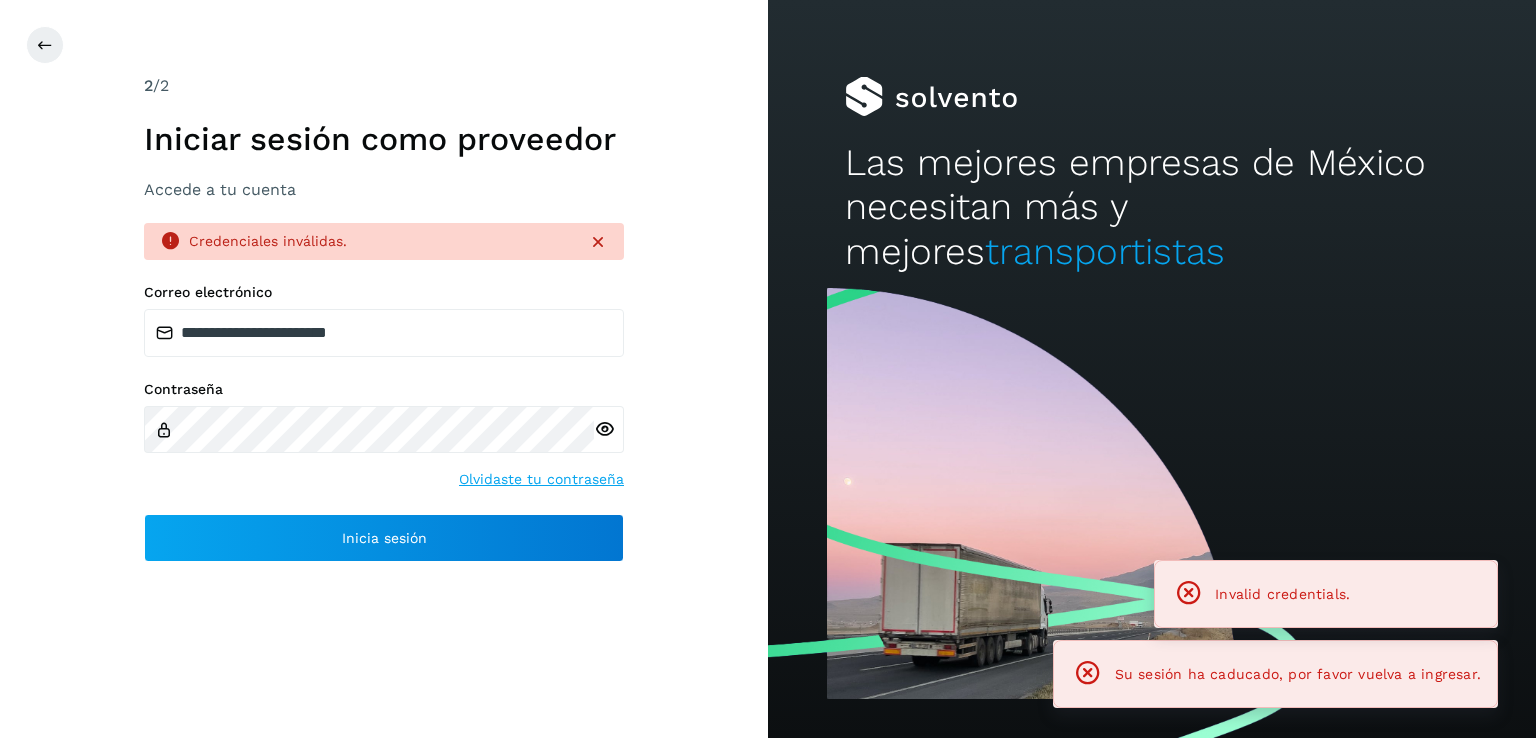 click at bounding box center [604, 429] 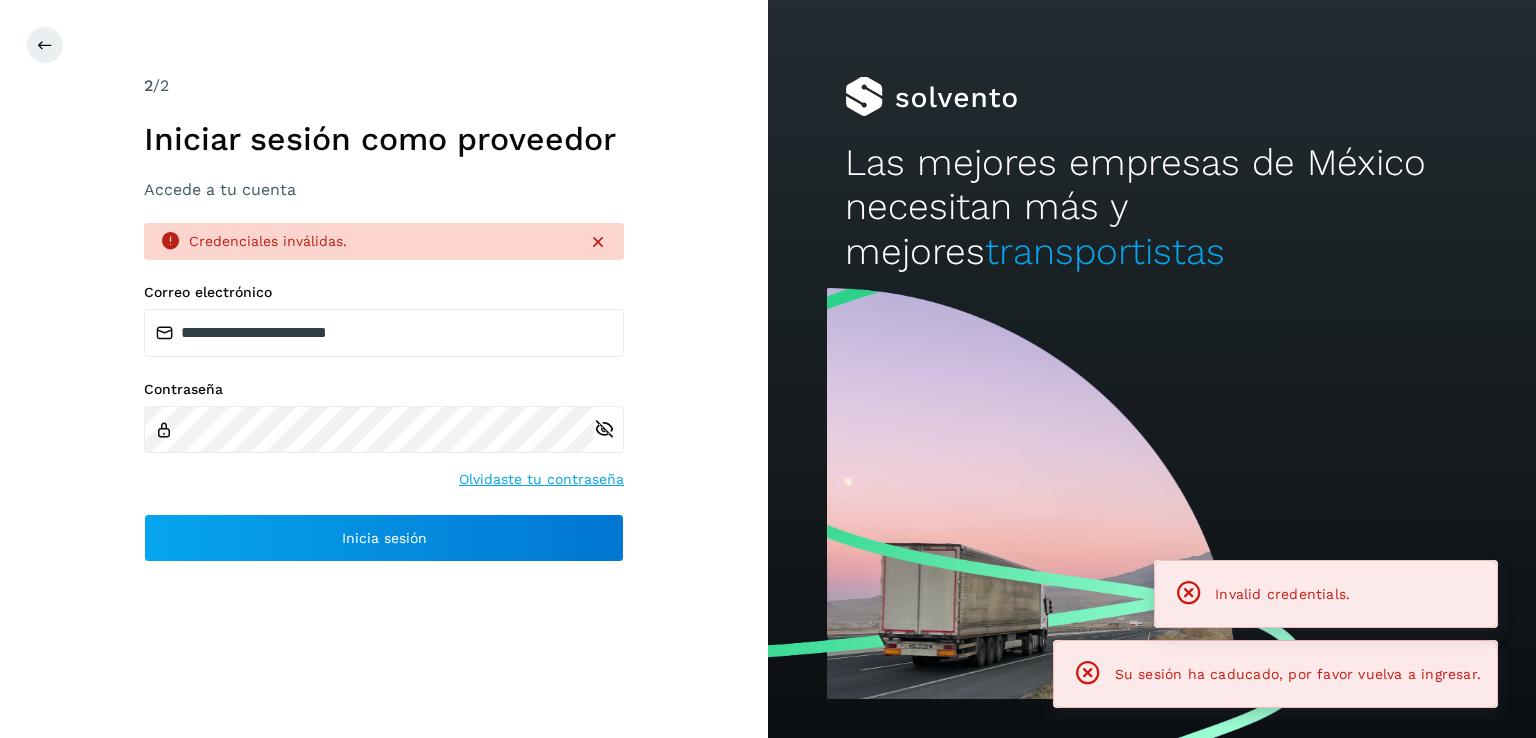 click on "Olvidaste tu contraseña" at bounding box center (541, 479) 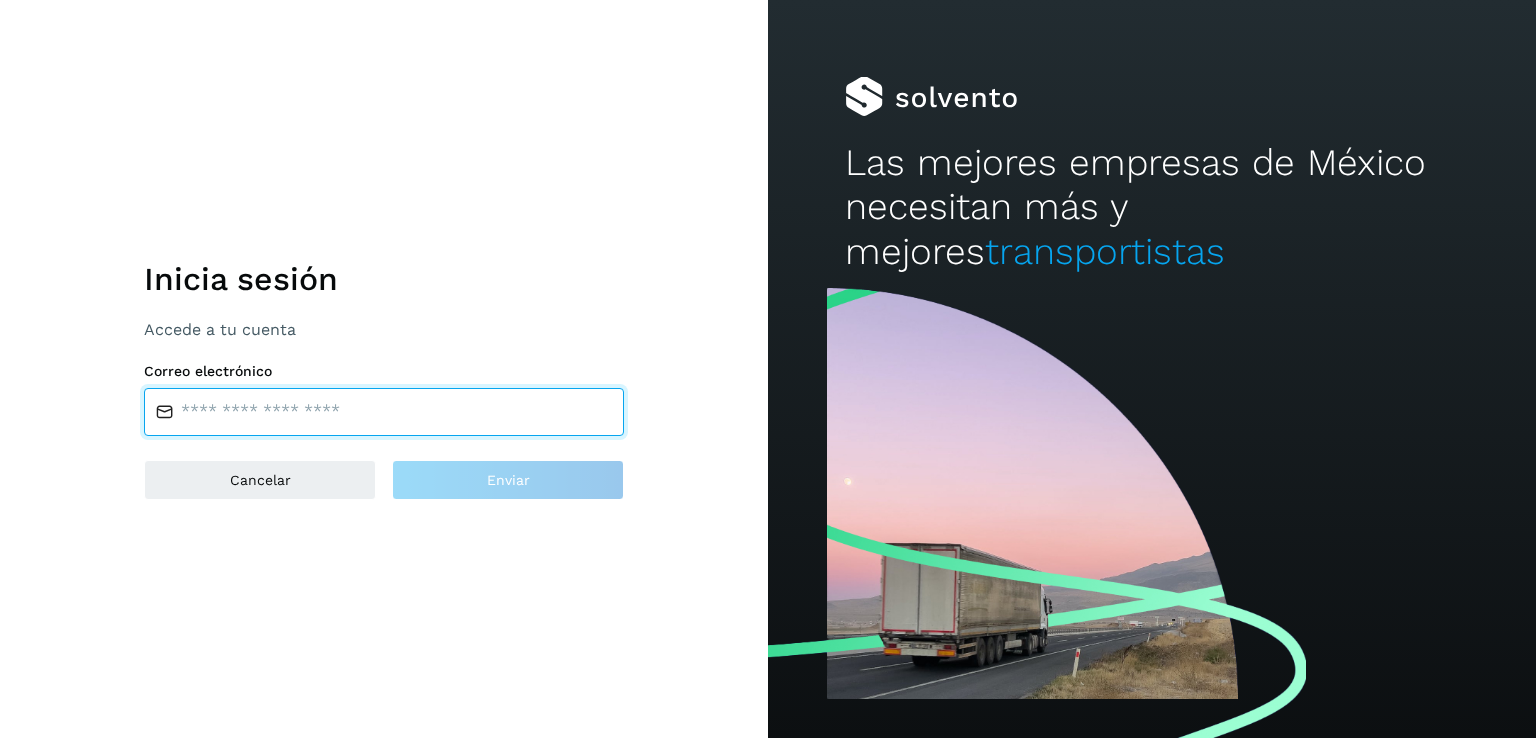 click at bounding box center (384, 412) 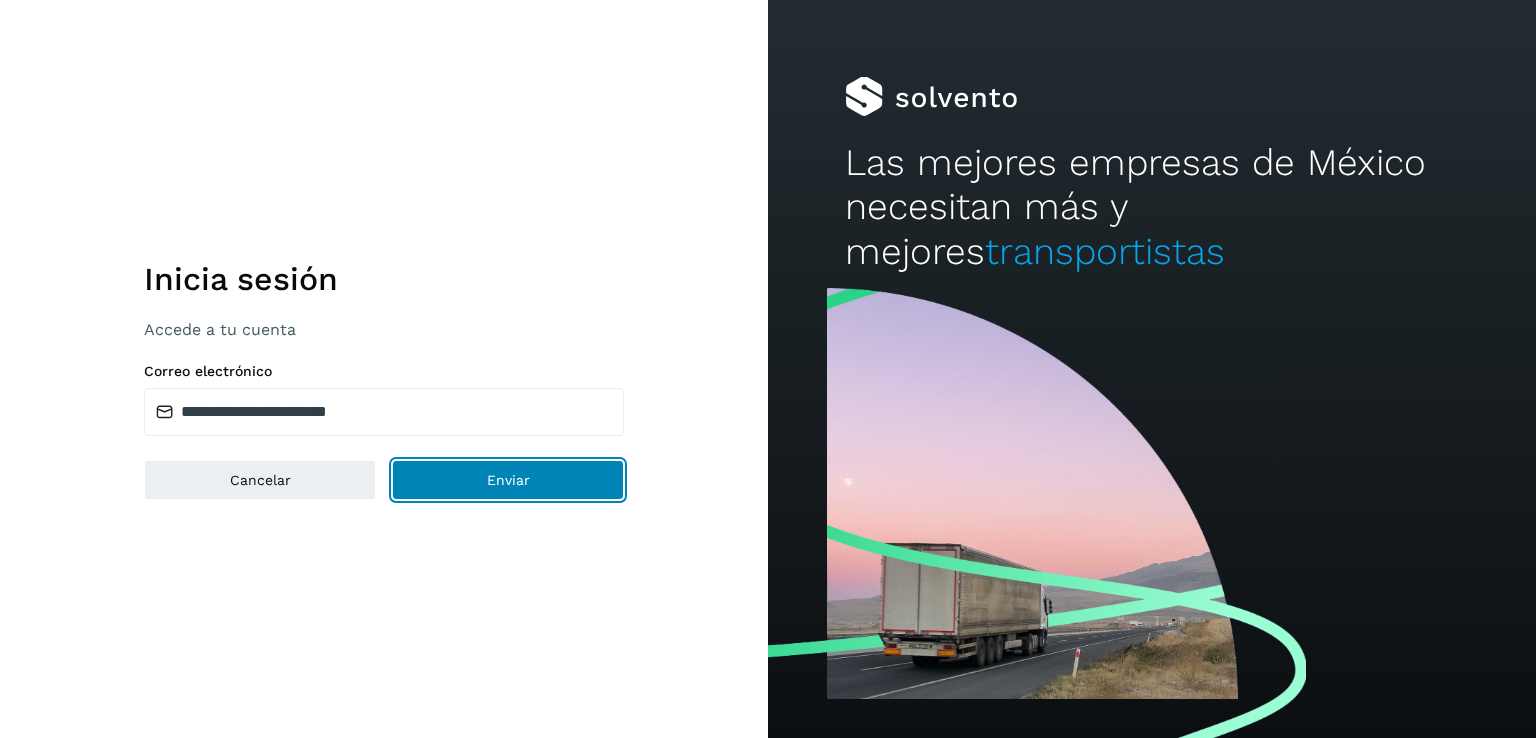 click on "Enviar" 